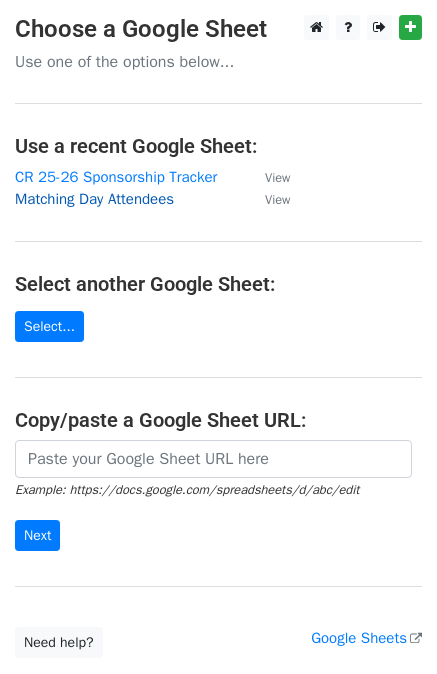 scroll, scrollTop: 0, scrollLeft: 0, axis: both 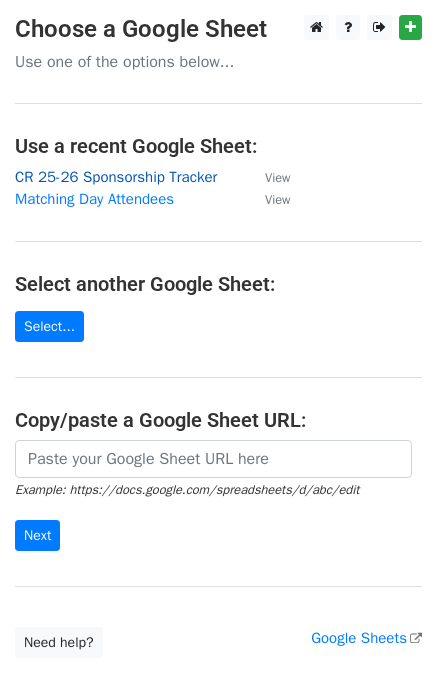 click on "CR 25-26 Sponsorship Tracker" at bounding box center [116, 177] 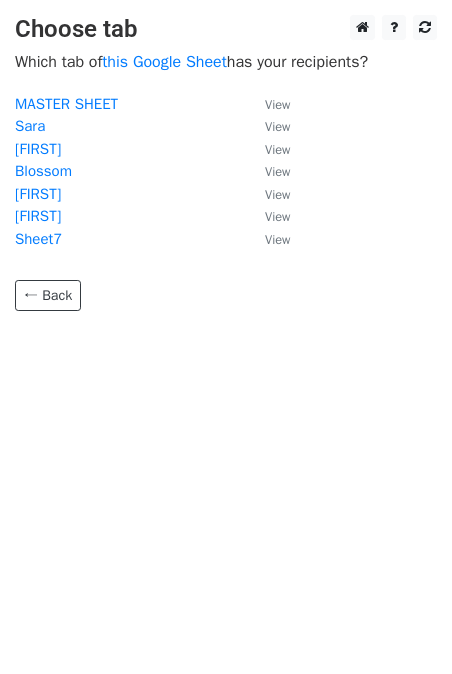 scroll, scrollTop: 0, scrollLeft: 0, axis: both 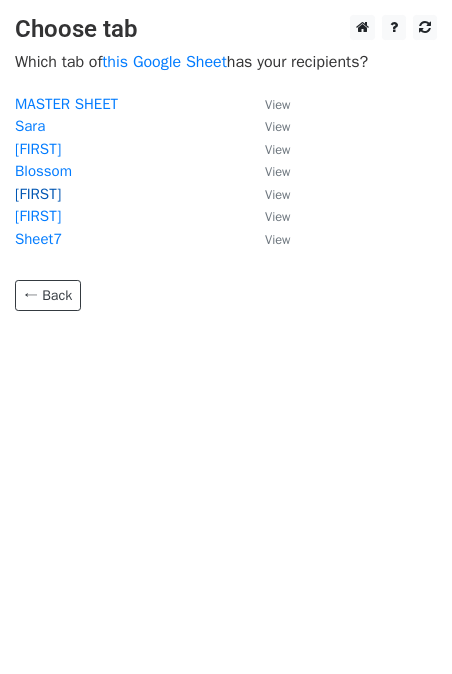 click on "[FIRST]" at bounding box center (38, 194) 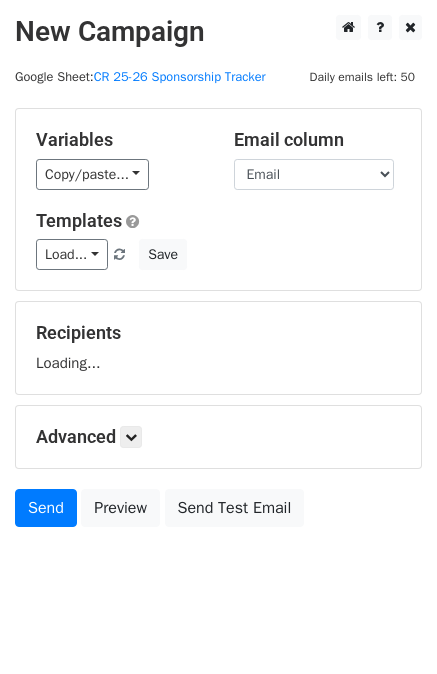 scroll, scrollTop: 0, scrollLeft: 0, axis: both 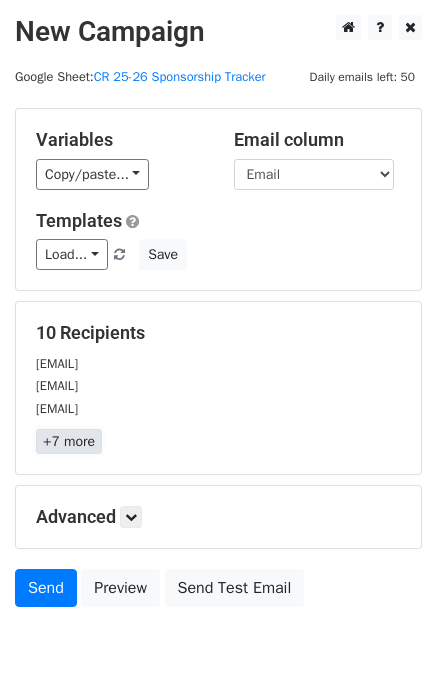 click on "+7 more" at bounding box center (69, 441) 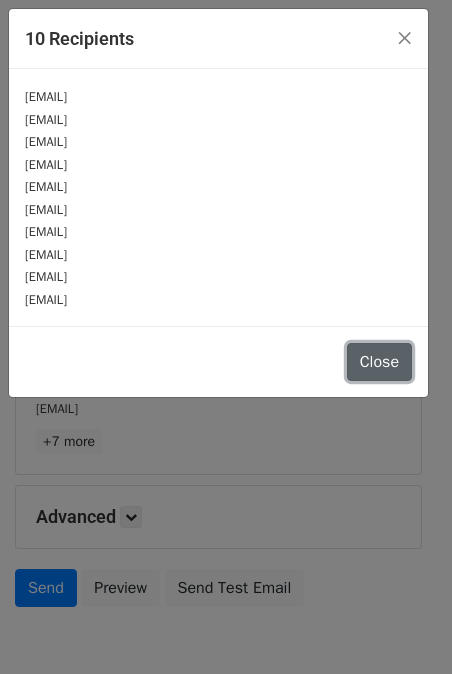 click on "Close" at bounding box center [379, 362] 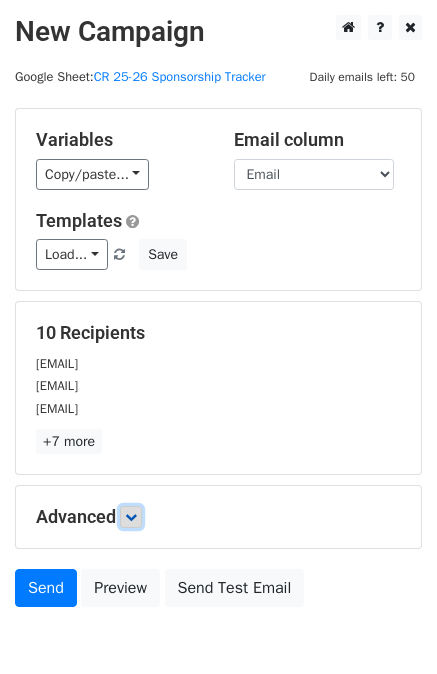 click at bounding box center [131, 517] 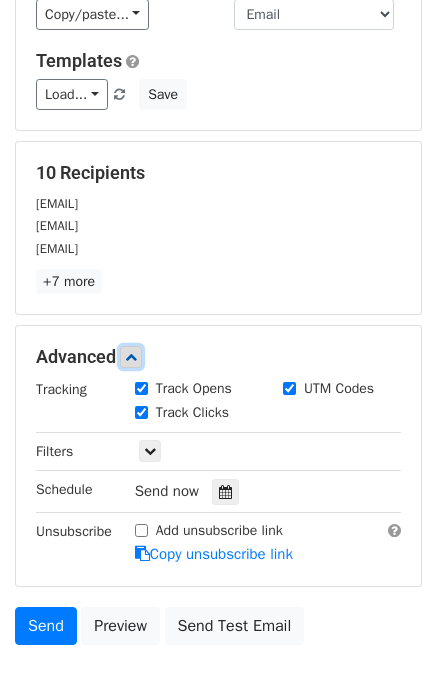 scroll, scrollTop: 161, scrollLeft: 0, axis: vertical 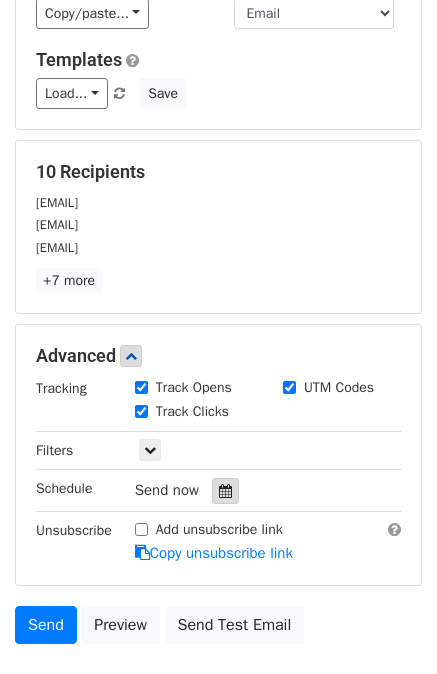 click at bounding box center (225, 491) 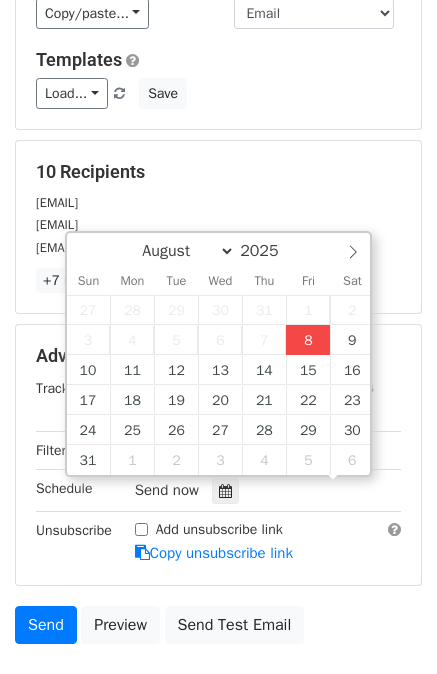 scroll, scrollTop: 1, scrollLeft: 0, axis: vertical 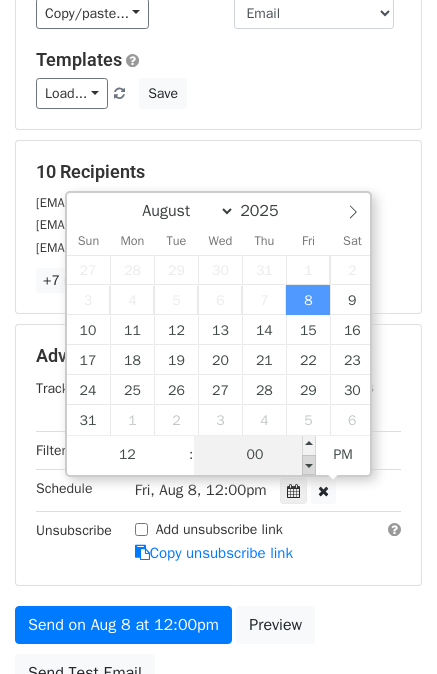 type on "2025-08-08 11:55" 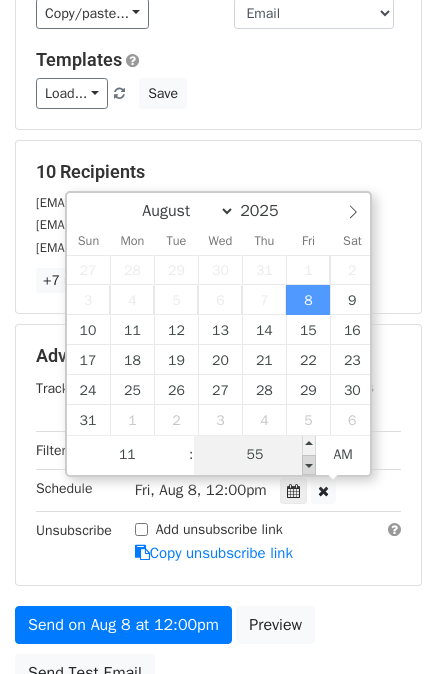 click at bounding box center [309, 465] 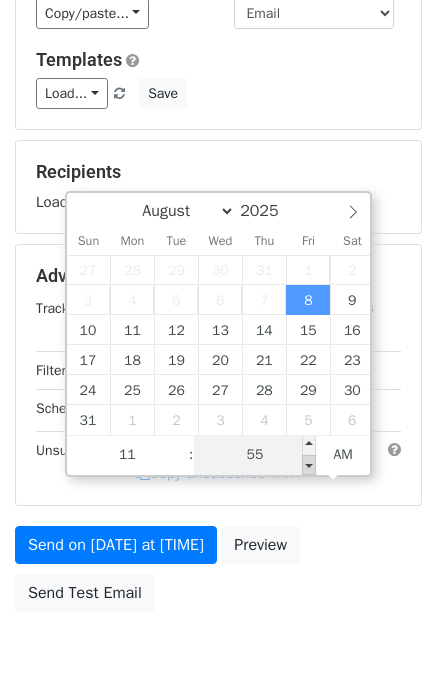 type on "2025-08-08 11:50" 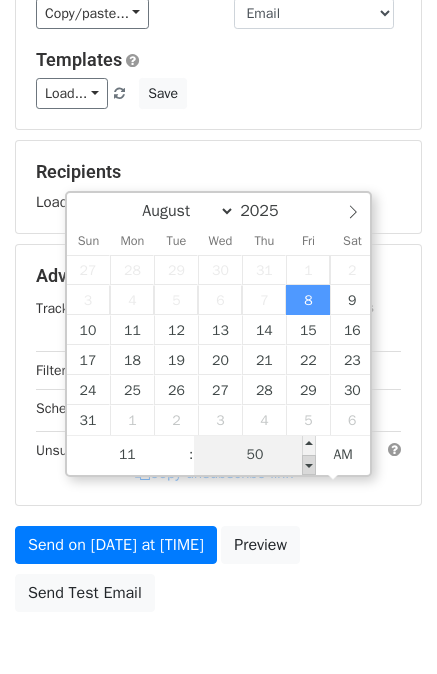 click at bounding box center [309, 465] 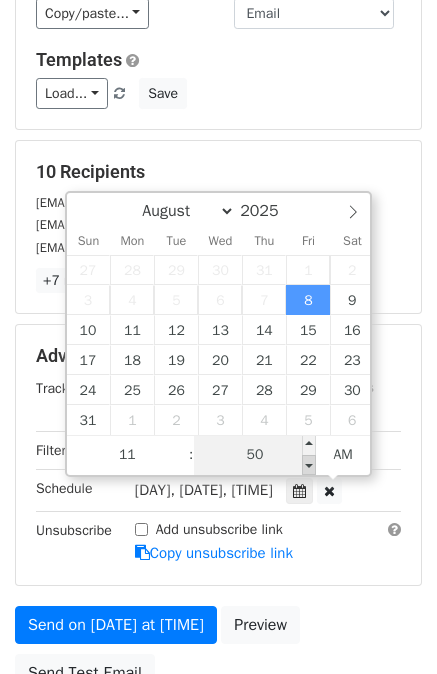 type on "2025-08-08 11:45" 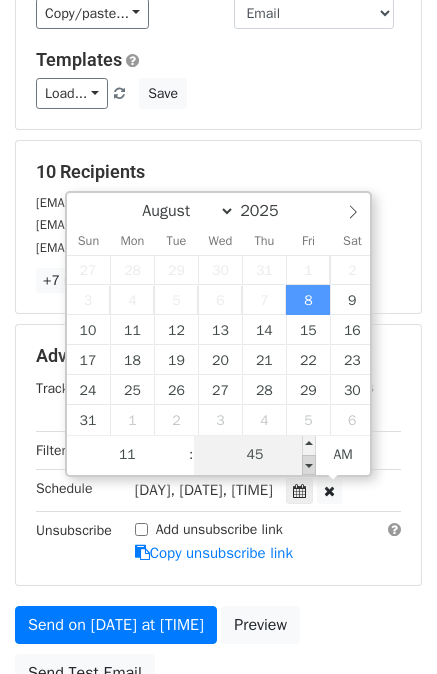 click at bounding box center [309, 465] 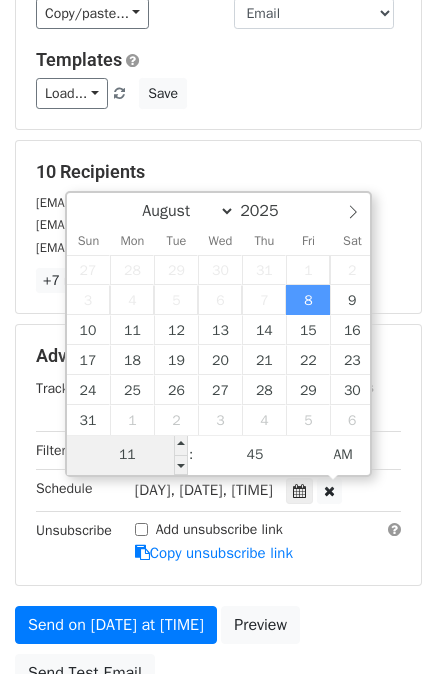 click on "11" at bounding box center (128, 455) 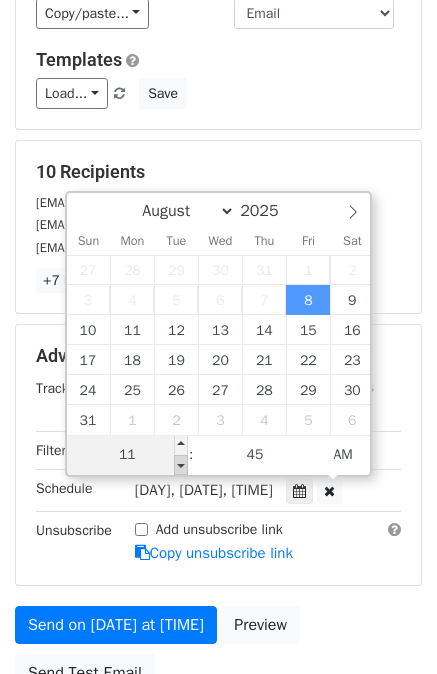 type on "2025-08-08 10:45" 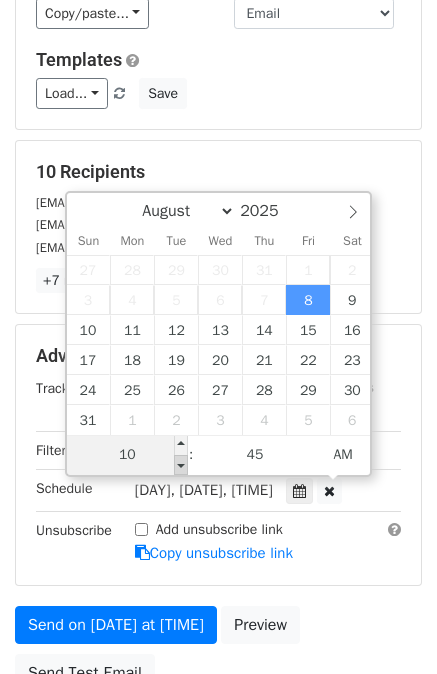 click at bounding box center [181, 465] 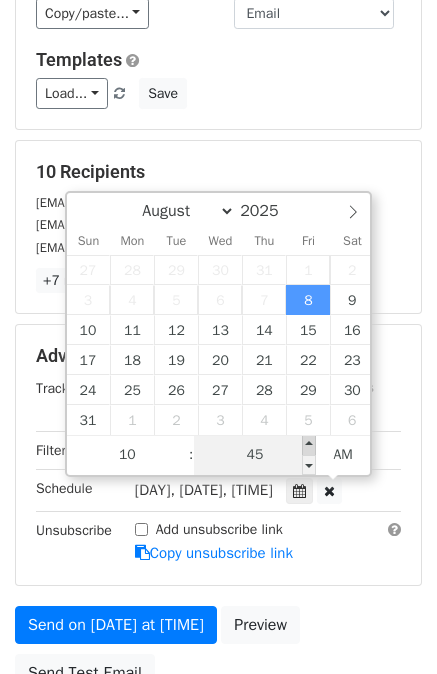 type on "2025-08-08 10:50" 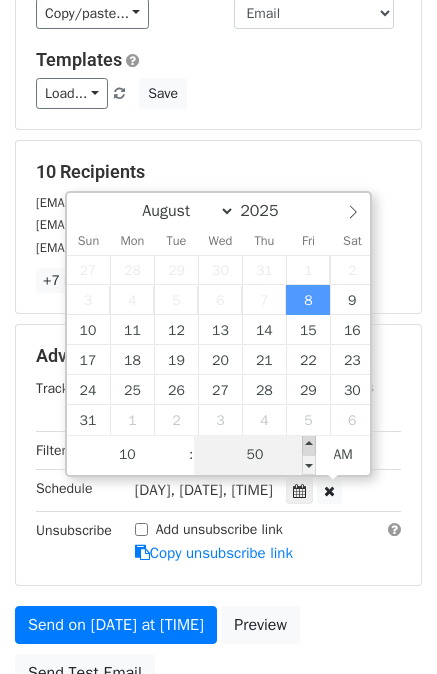click at bounding box center (309, 445) 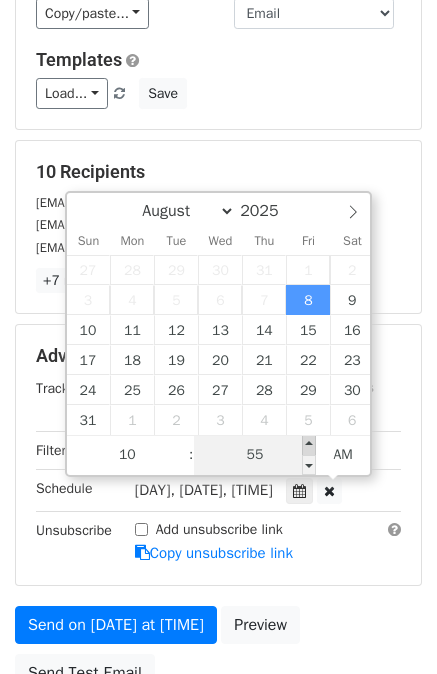click at bounding box center (309, 445) 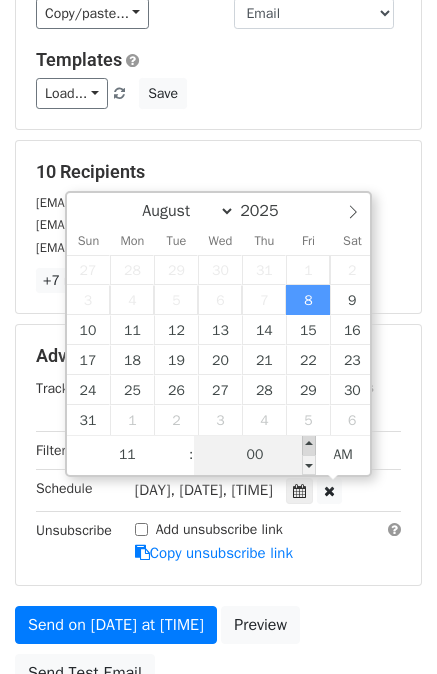 click at bounding box center [309, 445] 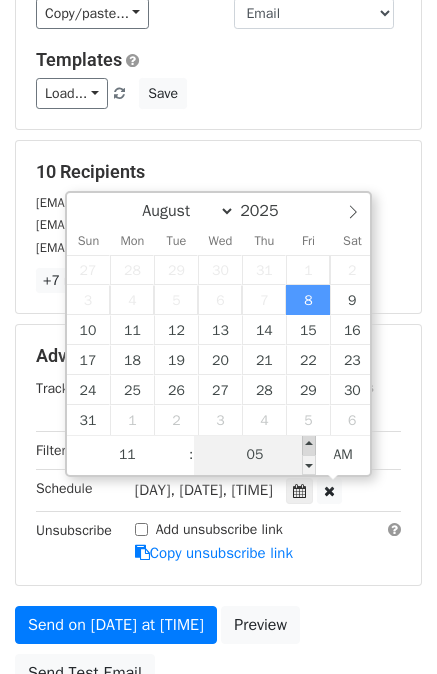 click at bounding box center (309, 445) 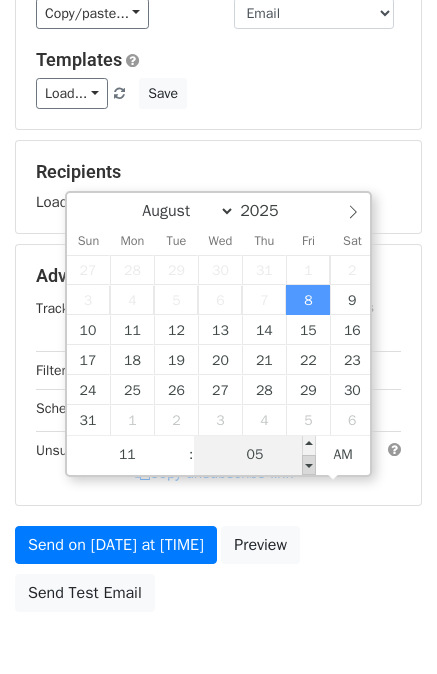 type on "2025-08-08 11:00" 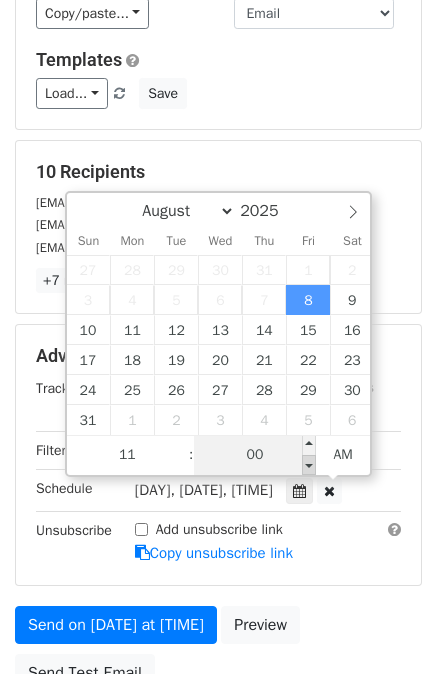 click at bounding box center (309, 465) 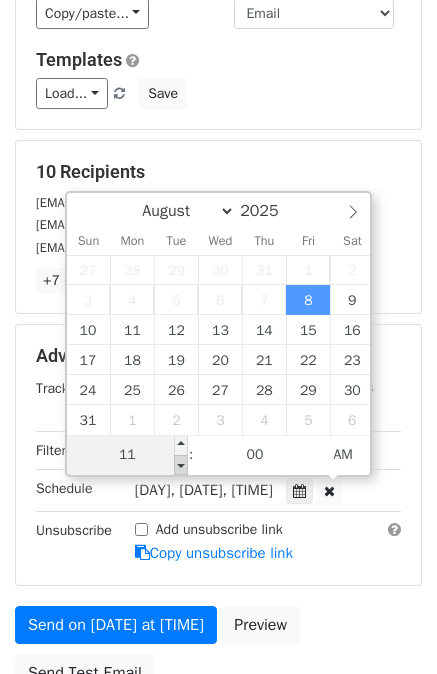 type on "2025-08-08 10:00" 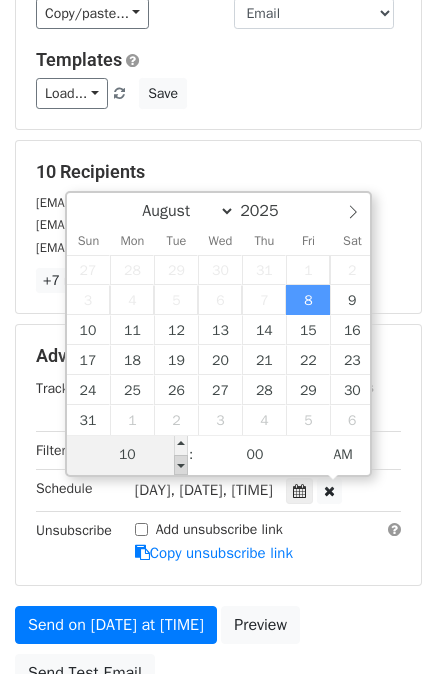 click at bounding box center [181, 465] 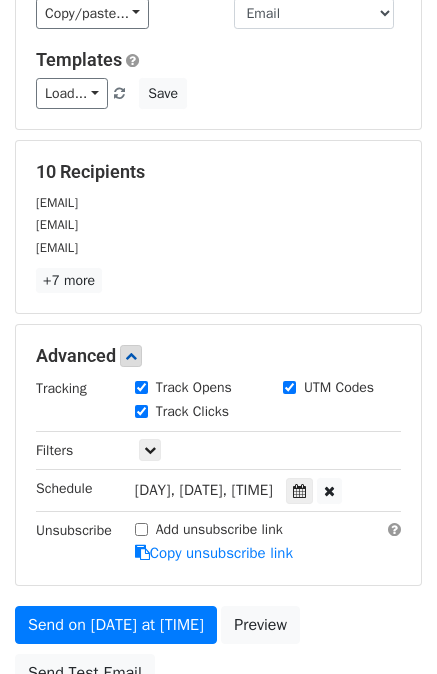 click on "New Campaign
Daily emails left: 50
Google Sheet:
CR 25-26 Sponsorship Tracker
Variables
Copy/paste...
{{No}}
{{Company Name}}
{{Company Website}}
{{Exec in-charge}}
{{Full Name}}
{{First Name}}
{{Role}}
{{Email}}
{{Phone Number}}
{{Personalized Note}}
{{Status}}
{{Followed Up?}}
{{Comments}}
Email column
No
Company Name
Company Website
Exec in-charge
Full Name
First Name
Role
Email
Phone Number
Personalized Note
Status
Followed Up?
Comments
Templates
Load...
Andrew Song
SPP 2025-2026 Initial Template
Office Tour
RONKE
In-Kind V2
In-Kind
Mock Interviews
CR Conference Judge
Judge Template - Andrew Song
SPP Sponsorship Template
Save
10 Recipients
stephanie.shaughnessy@cibc.com
anne.spence@cibc.com
nikki.ball@cibc.com" at bounding box center (218, 278) 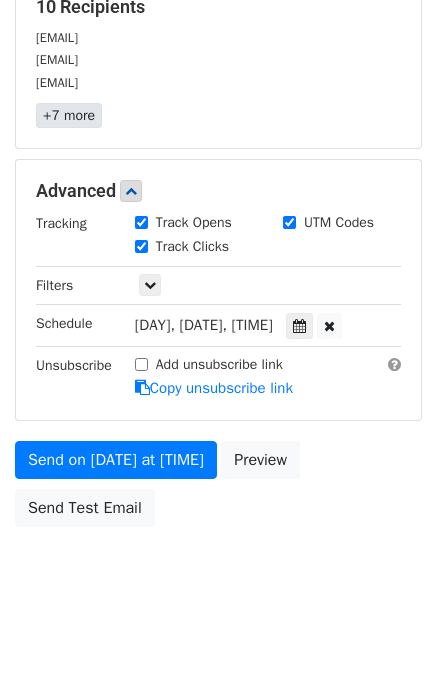 scroll, scrollTop: 327, scrollLeft: 0, axis: vertical 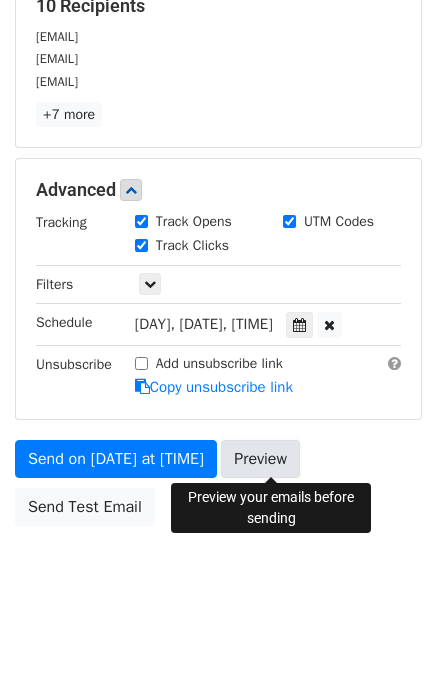 click on "Preview" at bounding box center [260, 459] 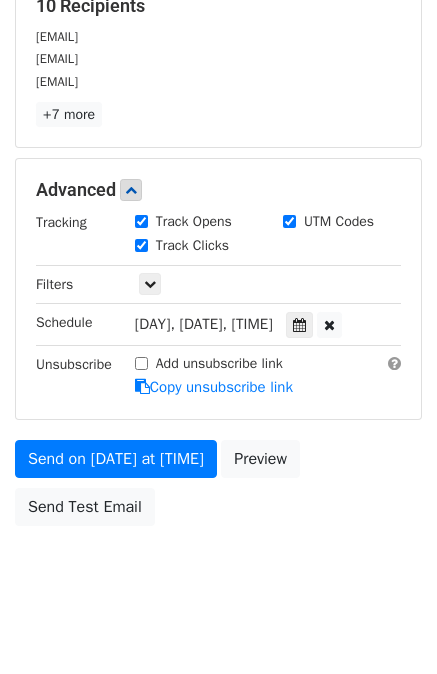click on "New Campaign
Daily emails left: 50
Google Sheet:
CR 25-26 Sponsorship Tracker
Variables
Copy/paste...
{{No}}
{{Company Name}}
{{Company Website}}
{{Exec in-charge}}
{{Full Name}}
{{First Name}}
{{Role}}
{{Email}}
{{Phone Number}}
{{Personalized Note}}
{{Status}}
{{Followed Up?}}
{{Comments}}
Email column
No
Company Name
Company Website
Exec in-charge
Full Name
First Name
Role
Email
Phone Number
Personalized Note
Status
Followed Up?
Comments
Templates
Load...
Andrew Song
SPP 2025-2026 Initial Template
Office Tour
RONKE
In-Kind V2
In-Kind
Mock Interviews
CR Conference Judge
Judge Template - Andrew Song
SPP Sponsorship Template
Save
10 Recipients
stephanie.shaughnessy@cibc.com
anne.spence@cibc.com
nikki.ball@cibc.com" at bounding box center (218, 152) 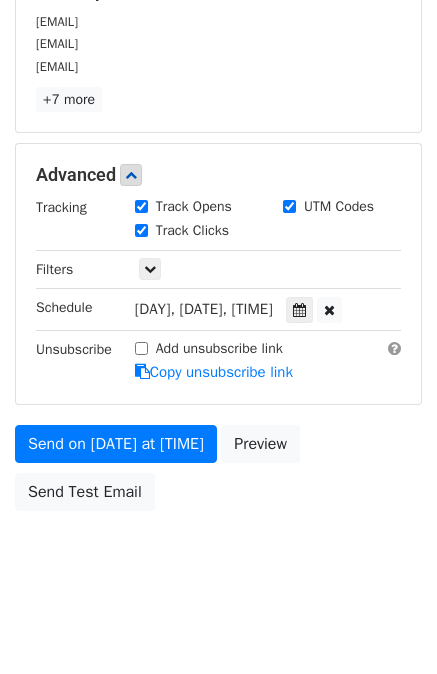 scroll, scrollTop: 347, scrollLeft: 0, axis: vertical 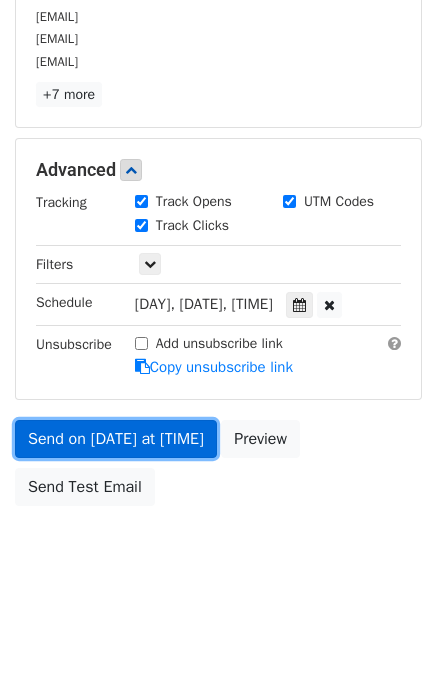 click on "Send on Aug 8 at 10:00am" at bounding box center [116, 439] 